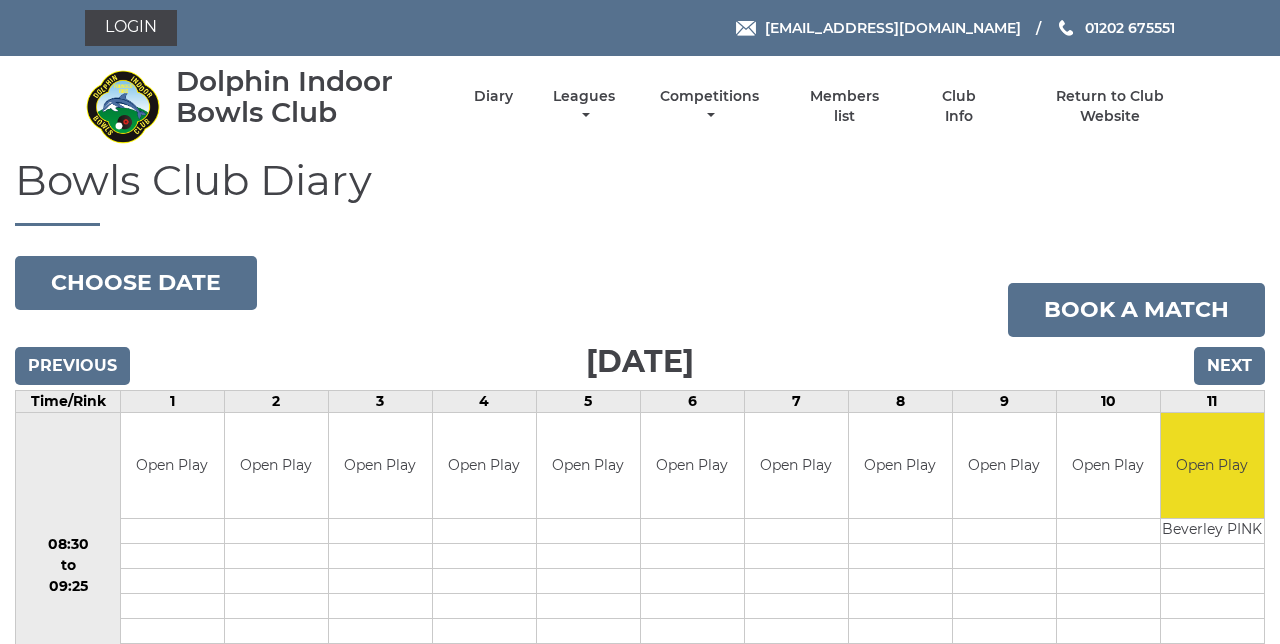 scroll, scrollTop: 0, scrollLeft: 0, axis: both 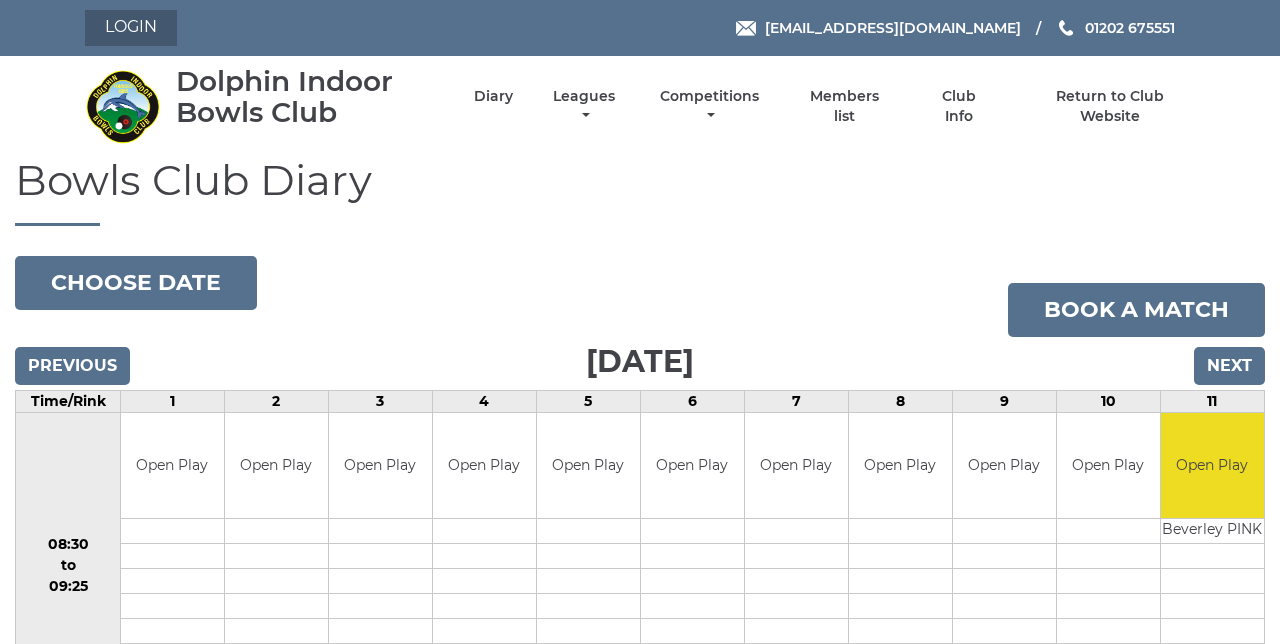 click on "Login" at bounding box center (131, 28) 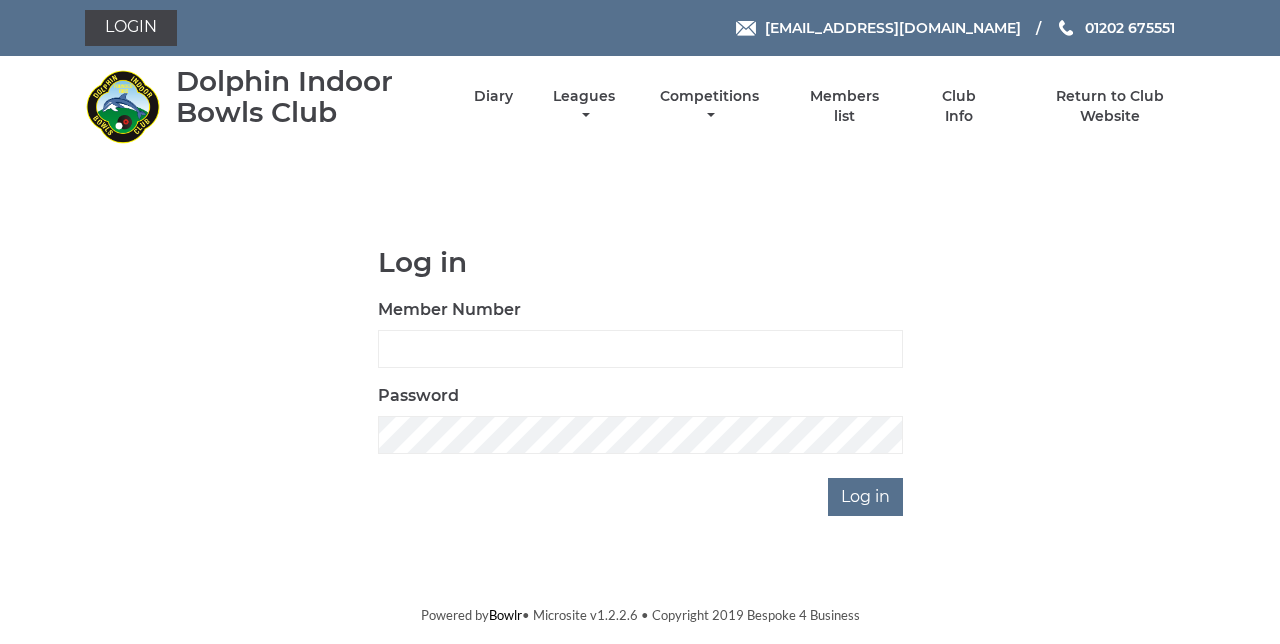 scroll, scrollTop: 0, scrollLeft: 0, axis: both 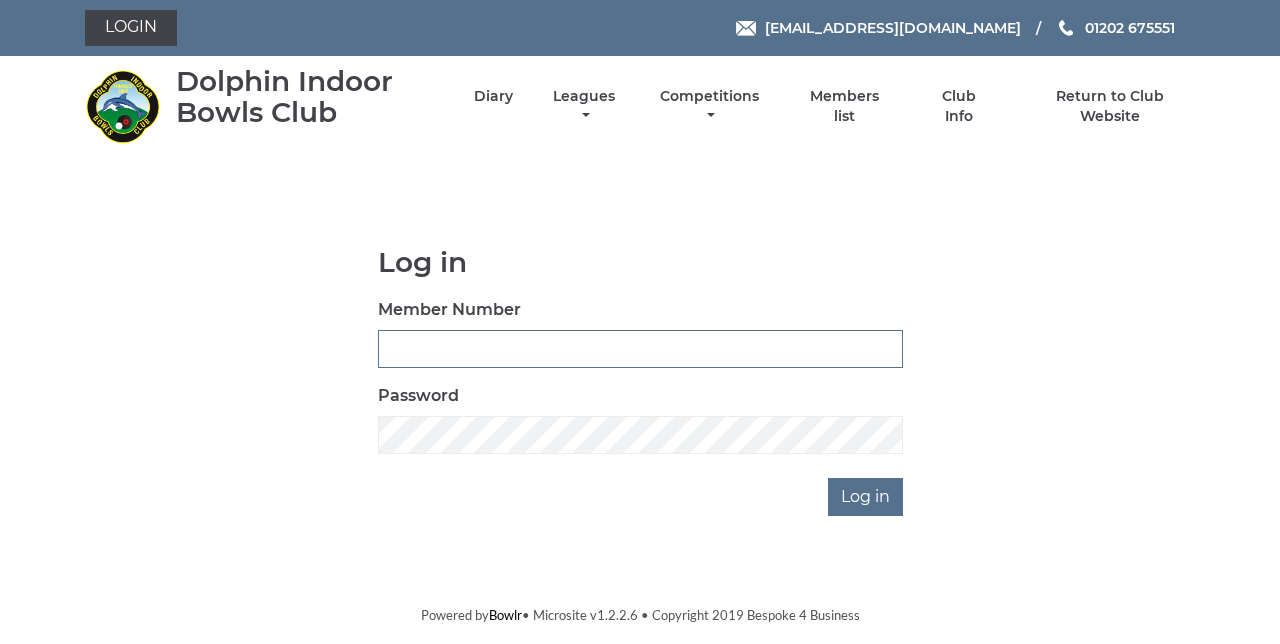 click on "Member Number" at bounding box center [640, 349] 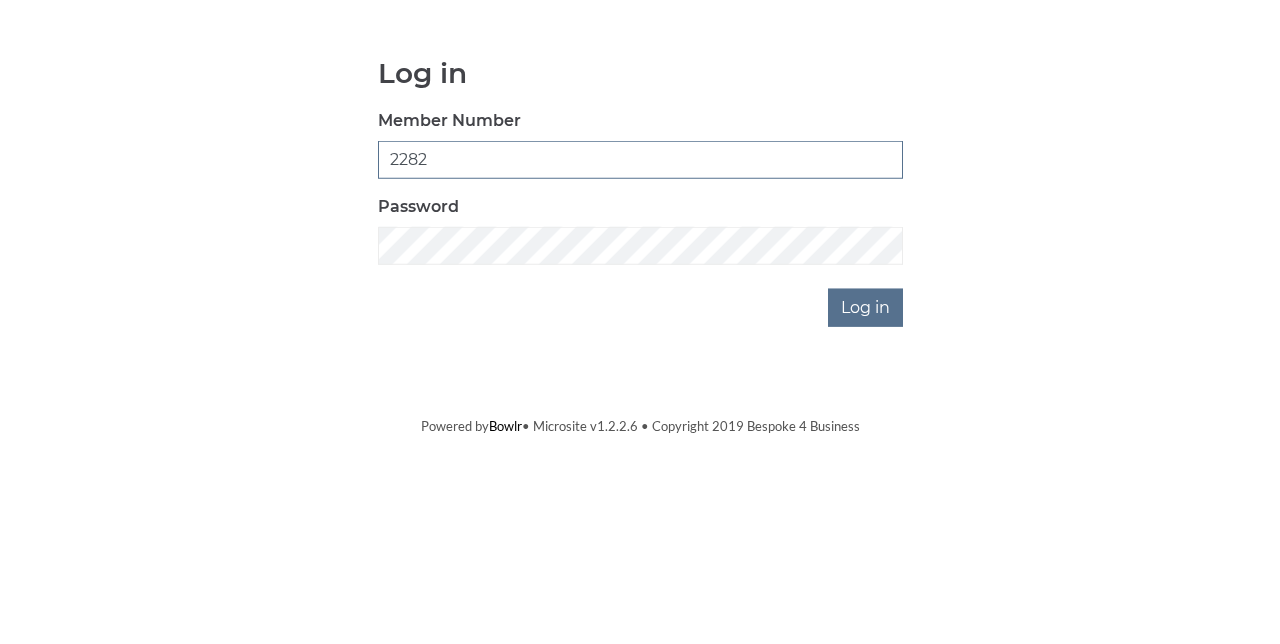 type on "2282" 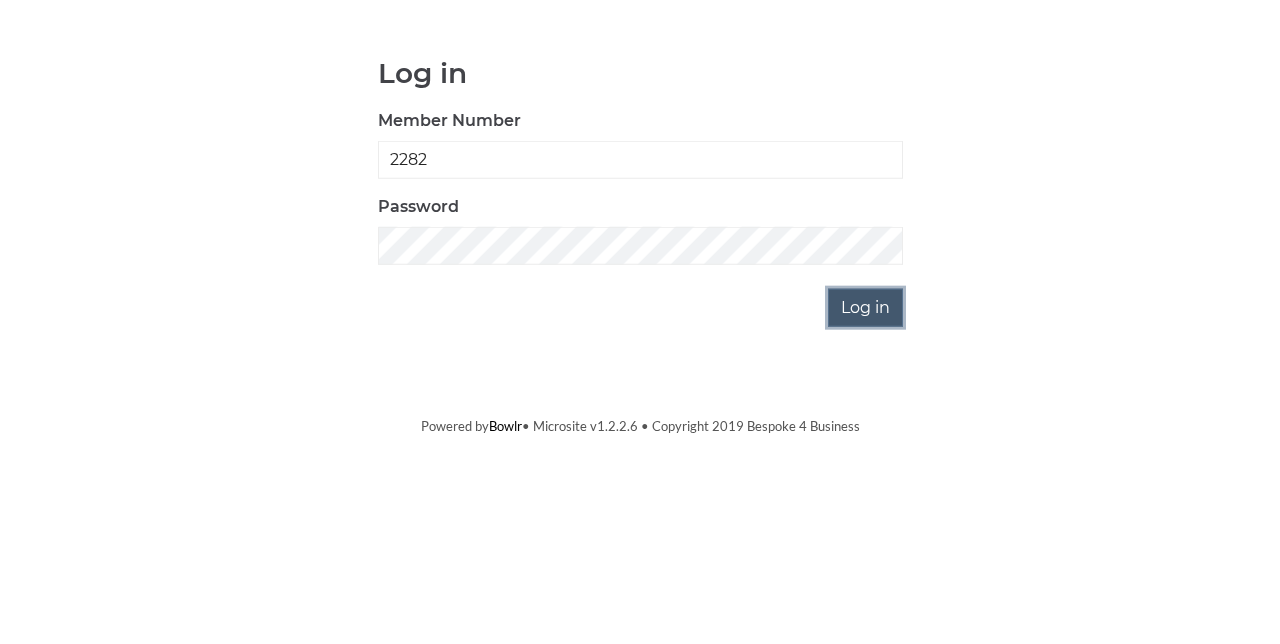 click on "Log in" at bounding box center (865, 497) 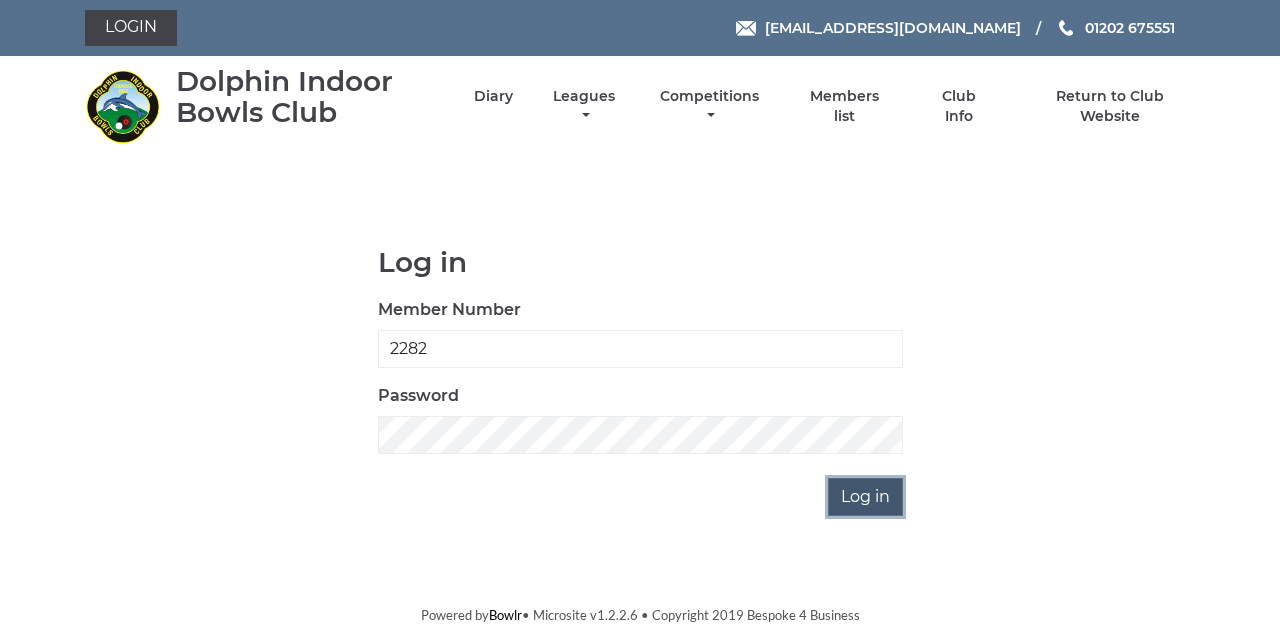 click on "Log in" at bounding box center [865, 497] 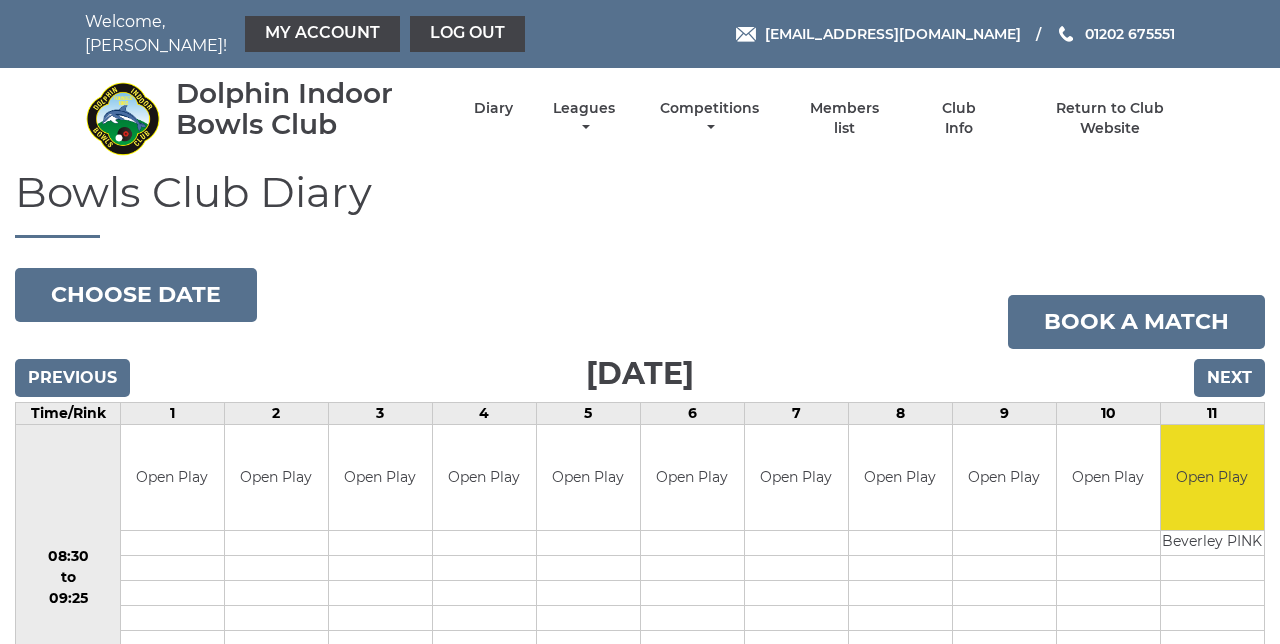 scroll, scrollTop: 0, scrollLeft: 0, axis: both 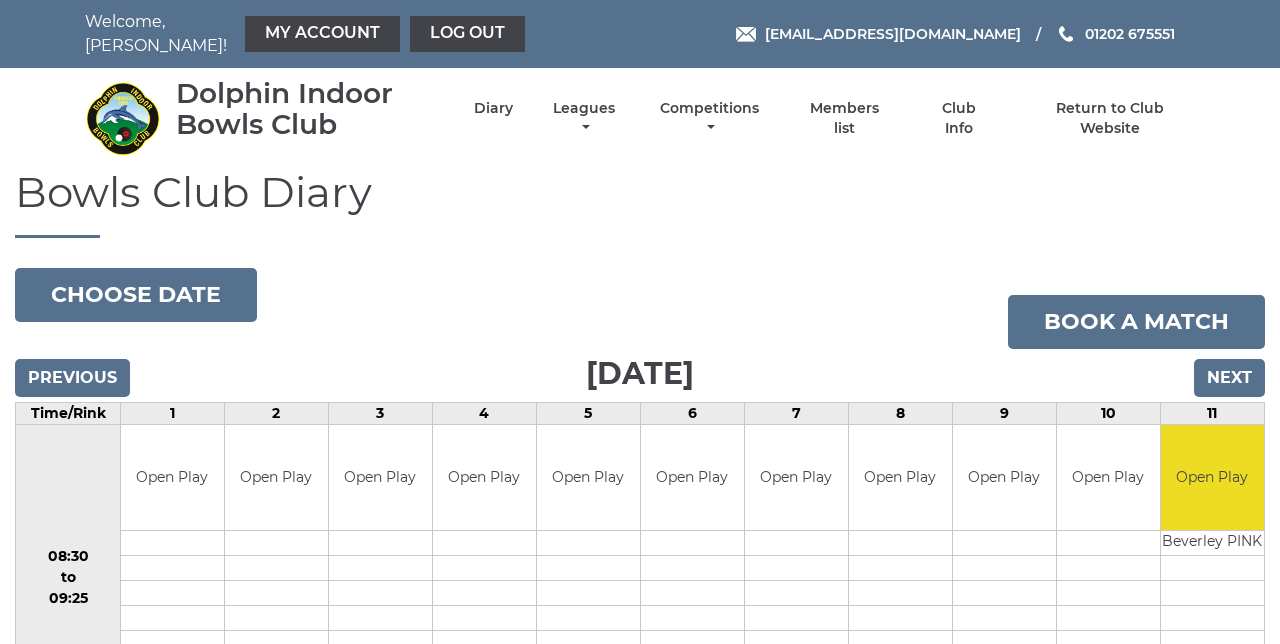 click on "My Account" at bounding box center (322, 34) 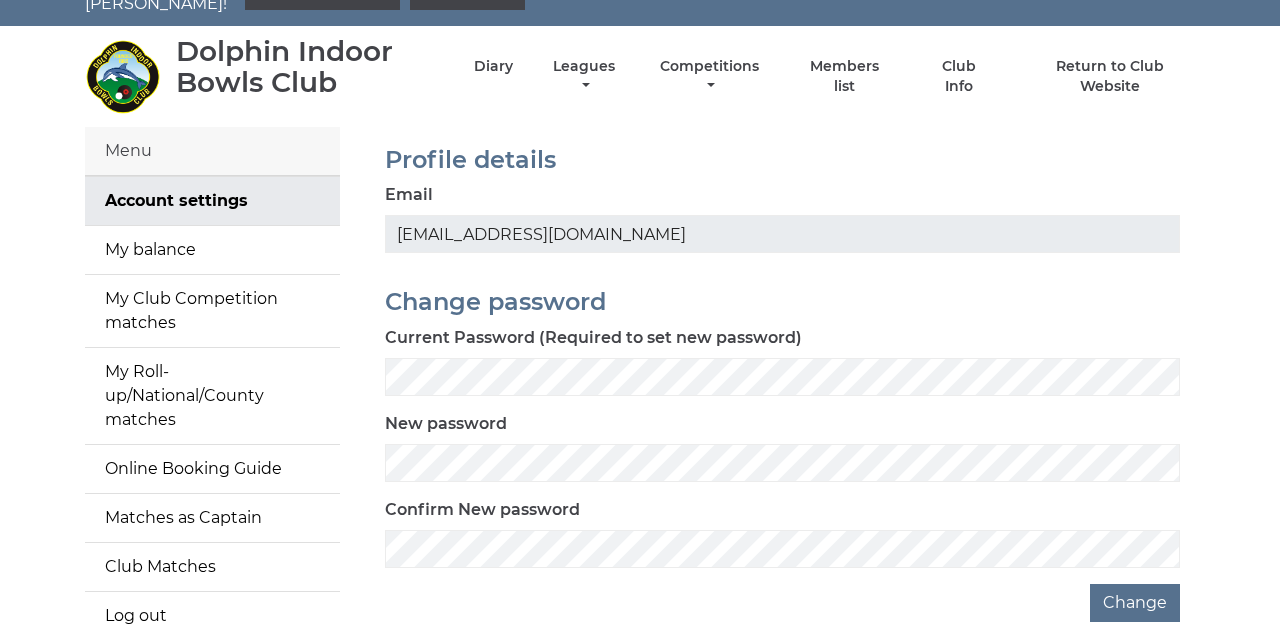scroll, scrollTop: 70, scrollLeft: 0, axis: vertical 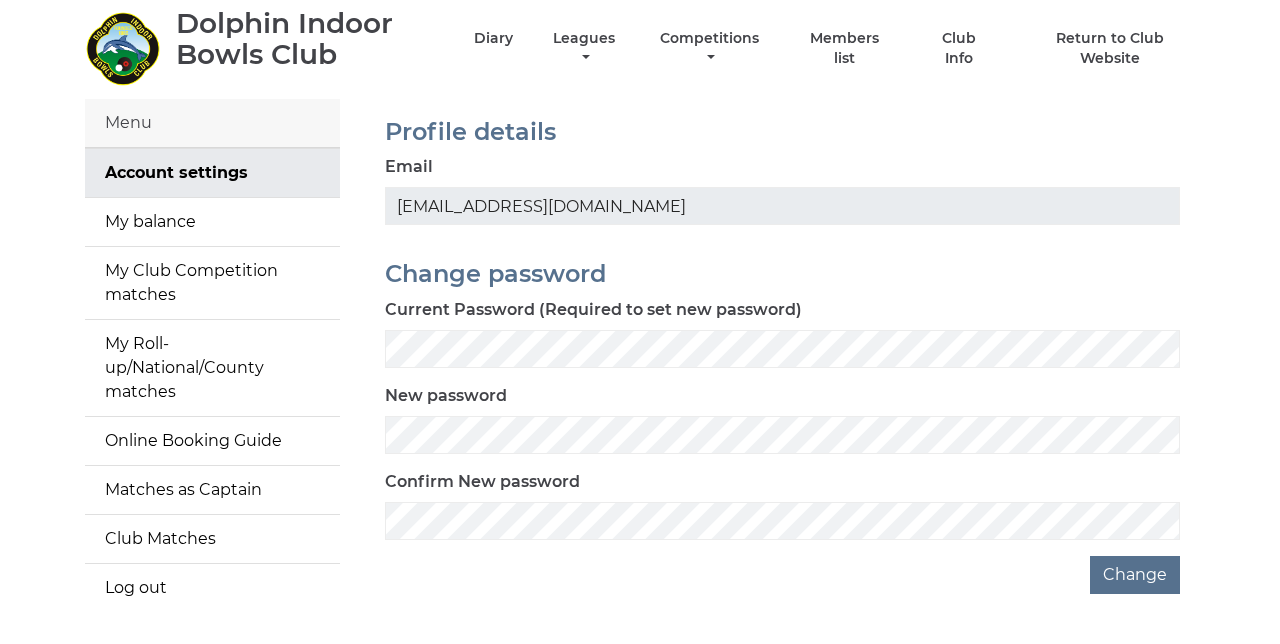 click on "My balance" at bounding box center (212, 222) 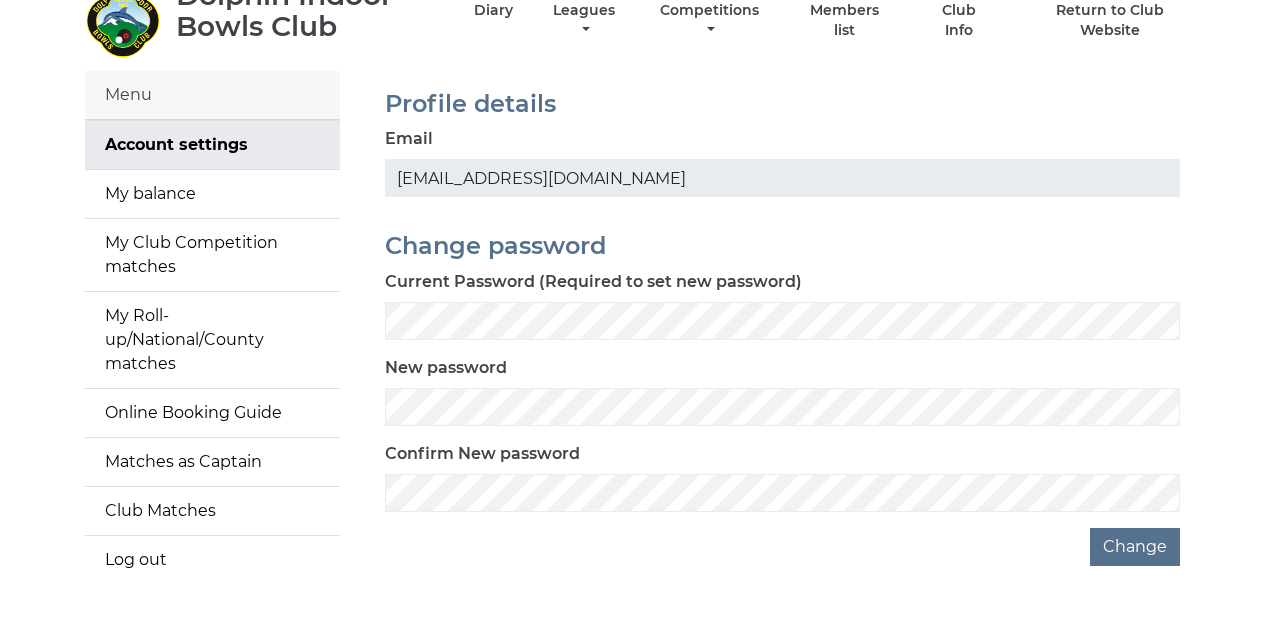 scroll, scrollTop: 134, scrollLeft: 0, axis: vertical 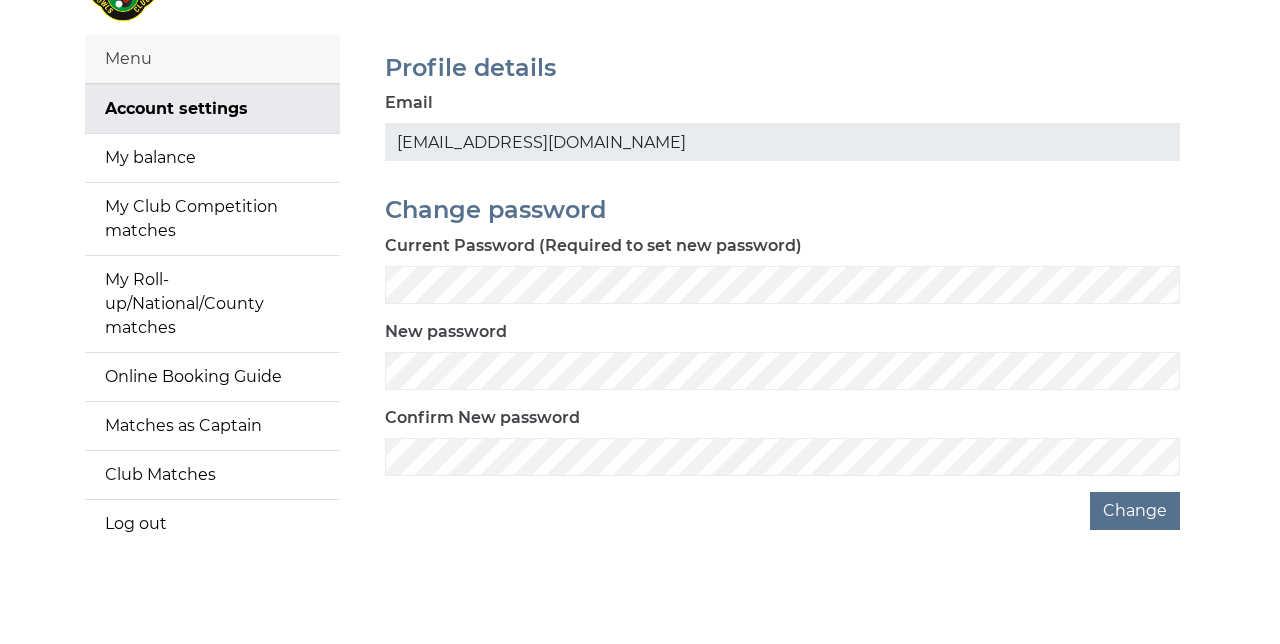 click on "My balance" at bounding box center (212, 158) 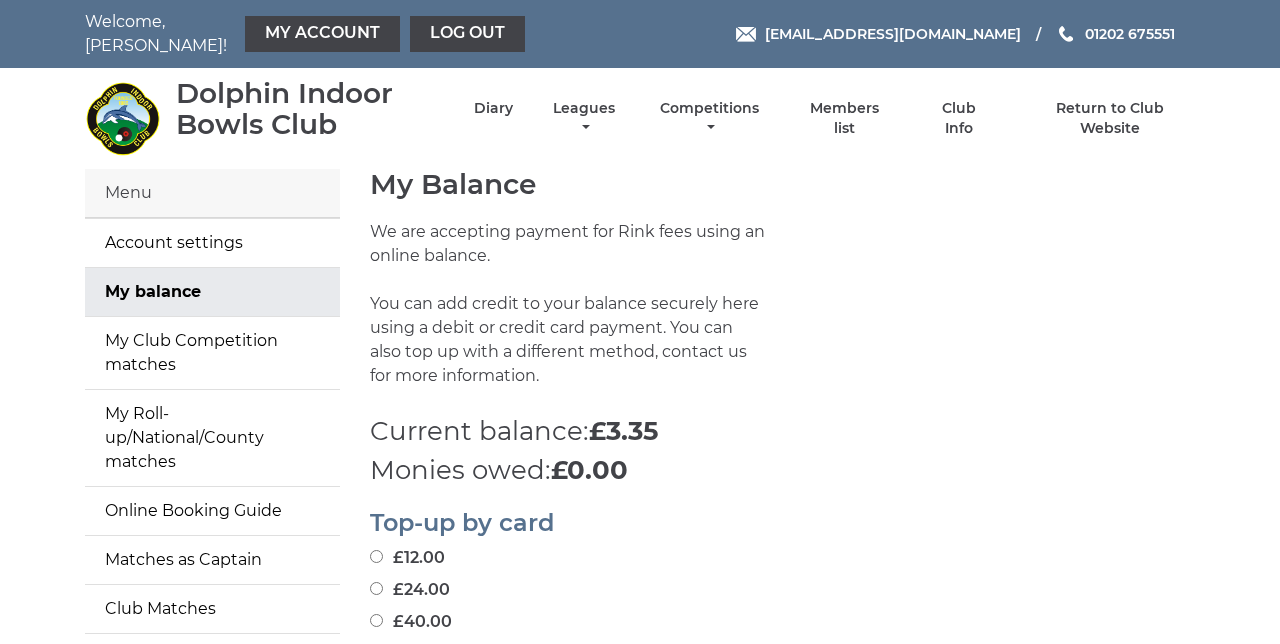 scroll, scrollTop: 0, scrollLeft: 0, axis: both 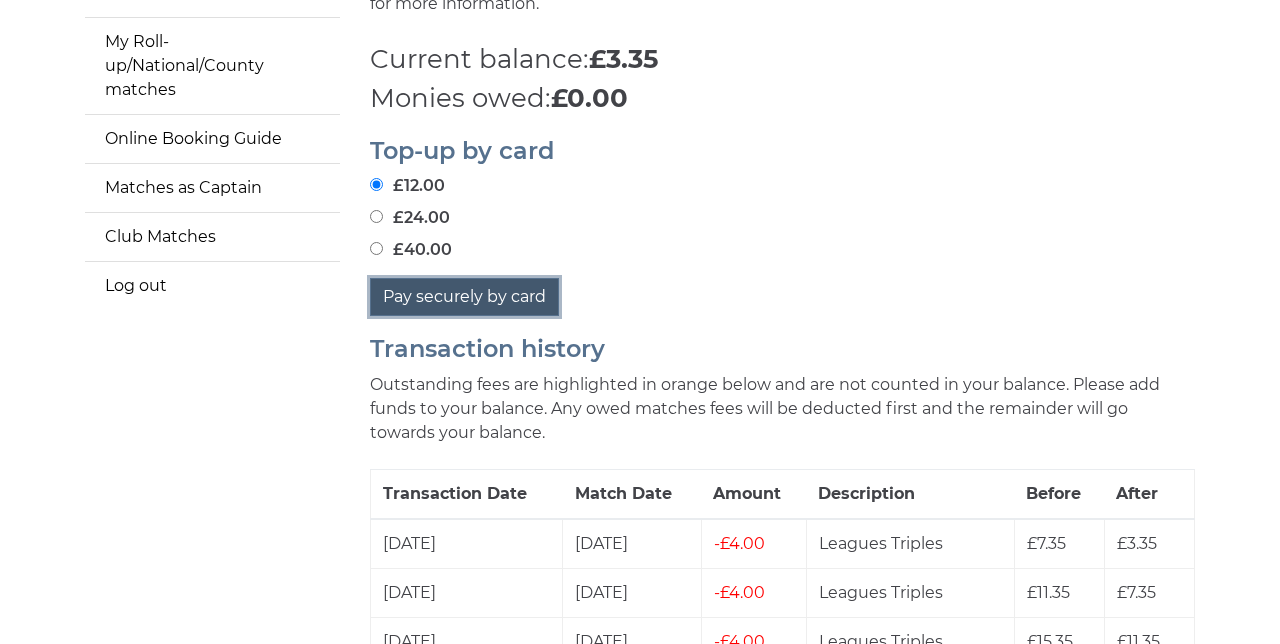 click on "Pay securely by card" at bounding box center [464, 297] 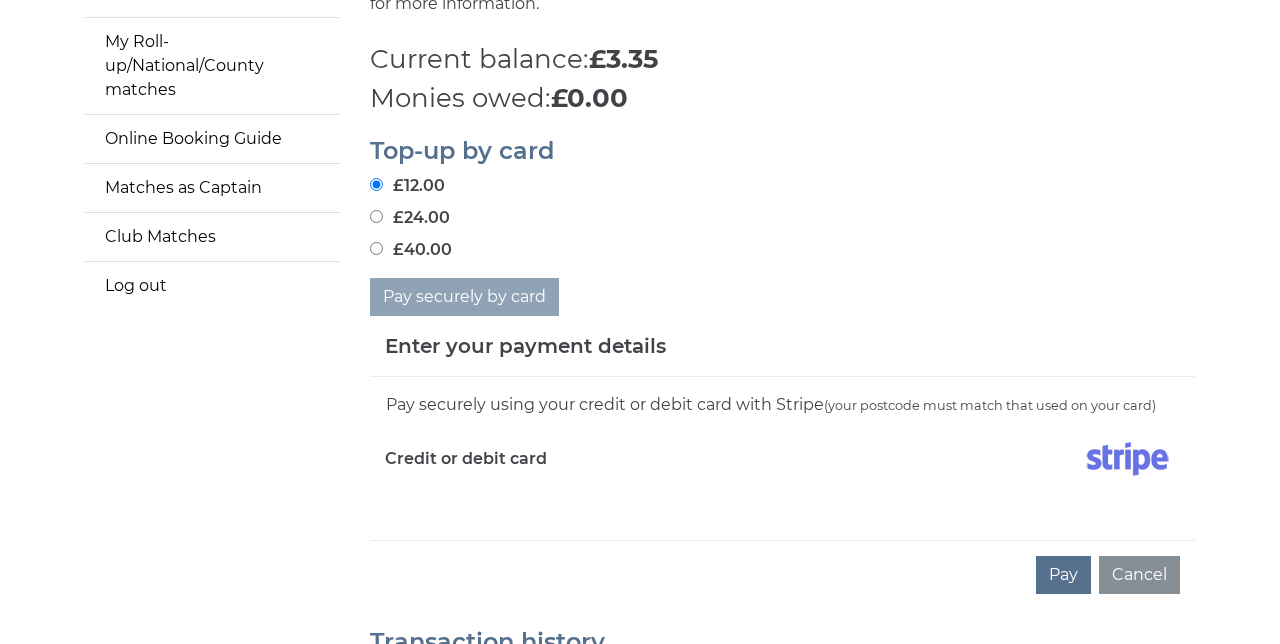 click at bounding box center (782, 500) 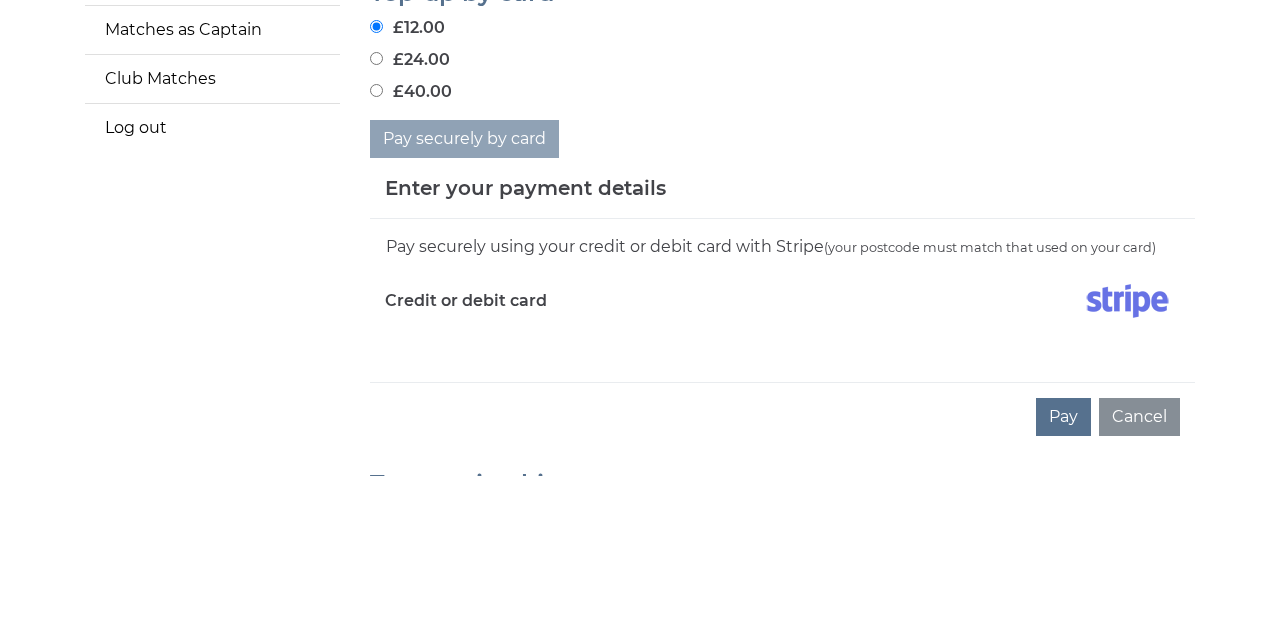 scroll, scrollTop: 361, scrollLeft: 0, axis: vertical 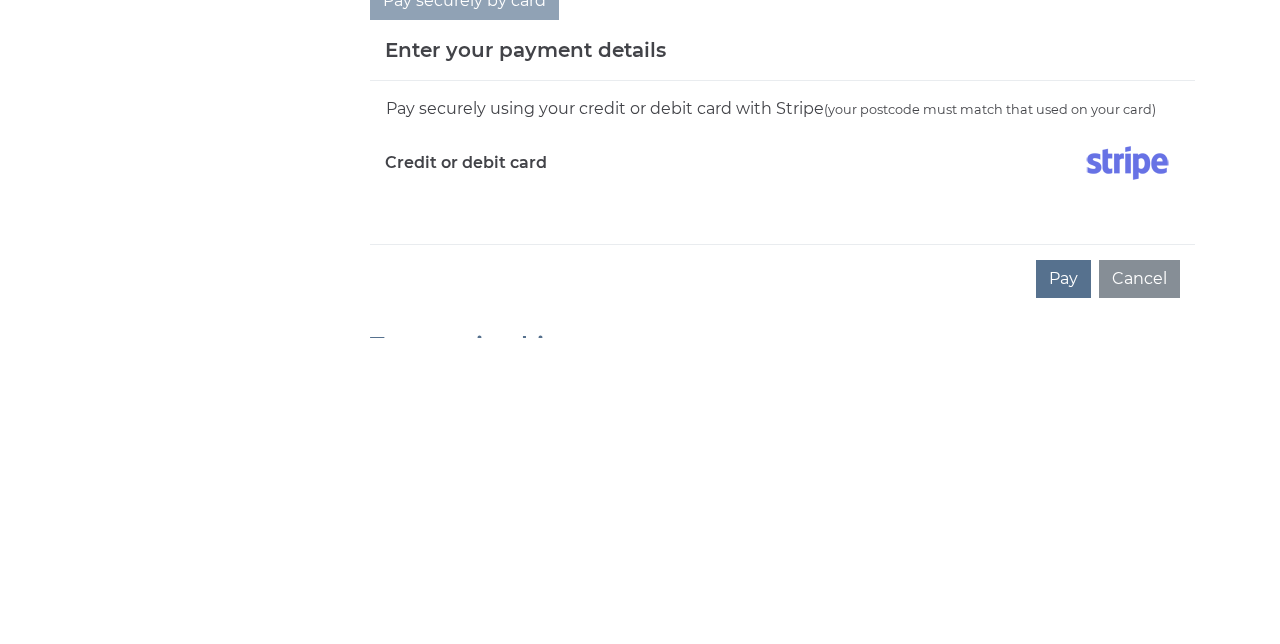 click at bounding box center [782, 511] 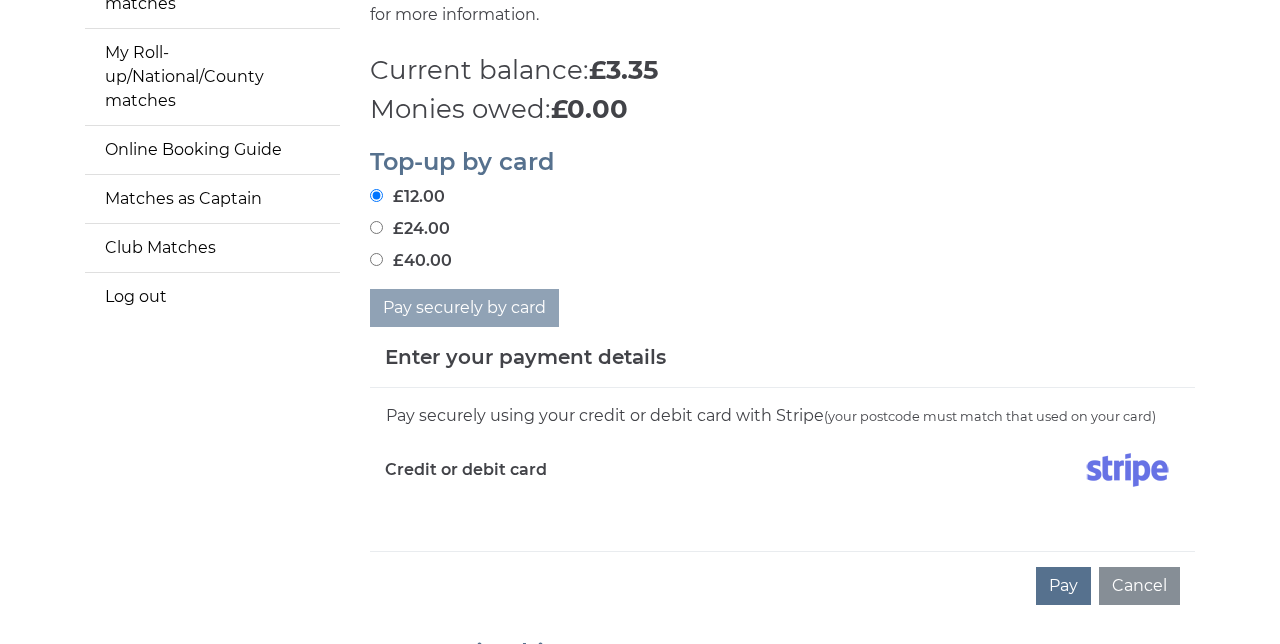 scroll, scrollTop: 361, scrollLeft: 0, axis: vertical 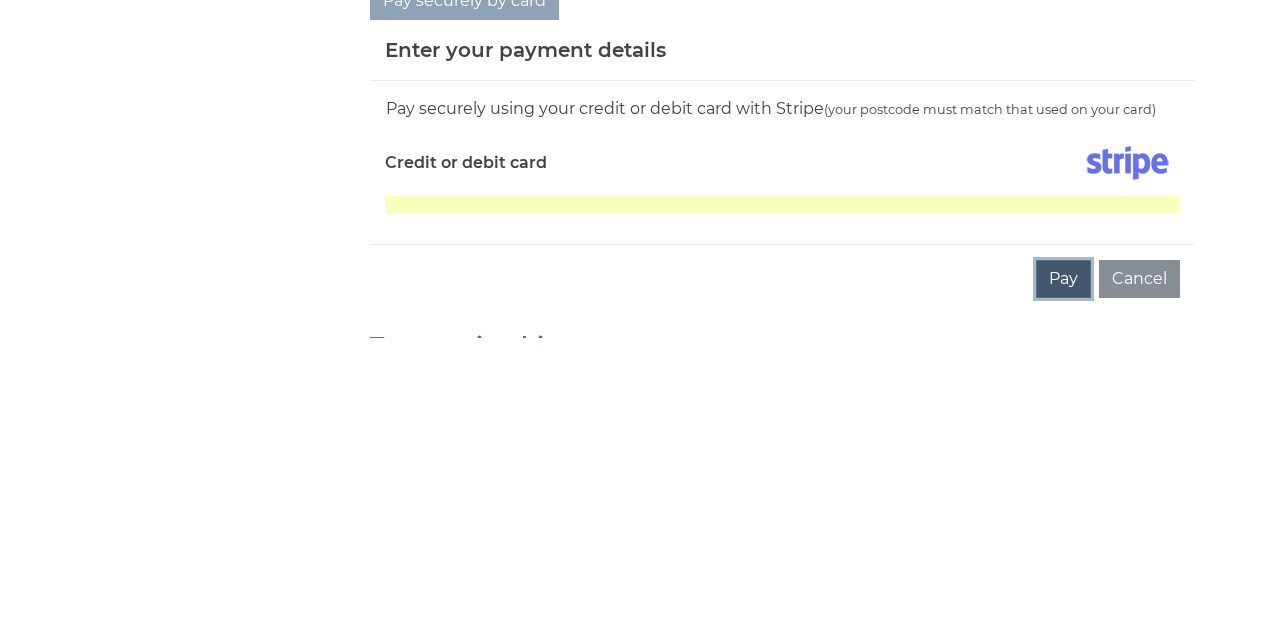 click on "Pay" at bounding box center (1063, 586) 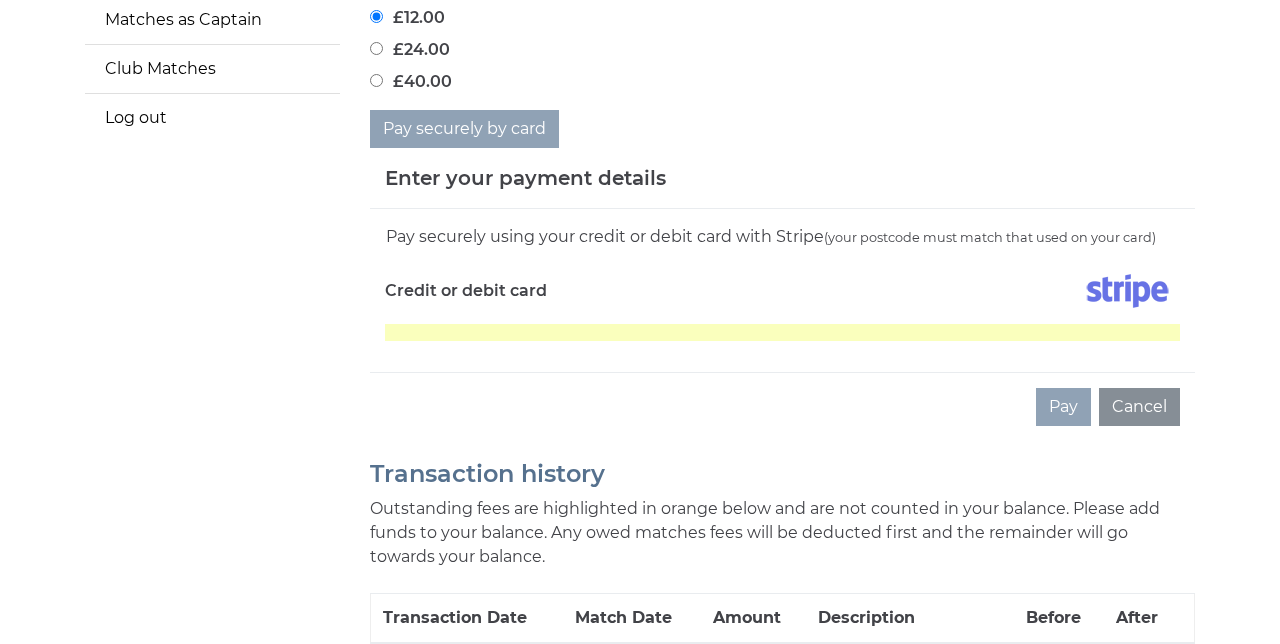scroll, scrollTop: 524, scrollLeft: 0, axis: vertical 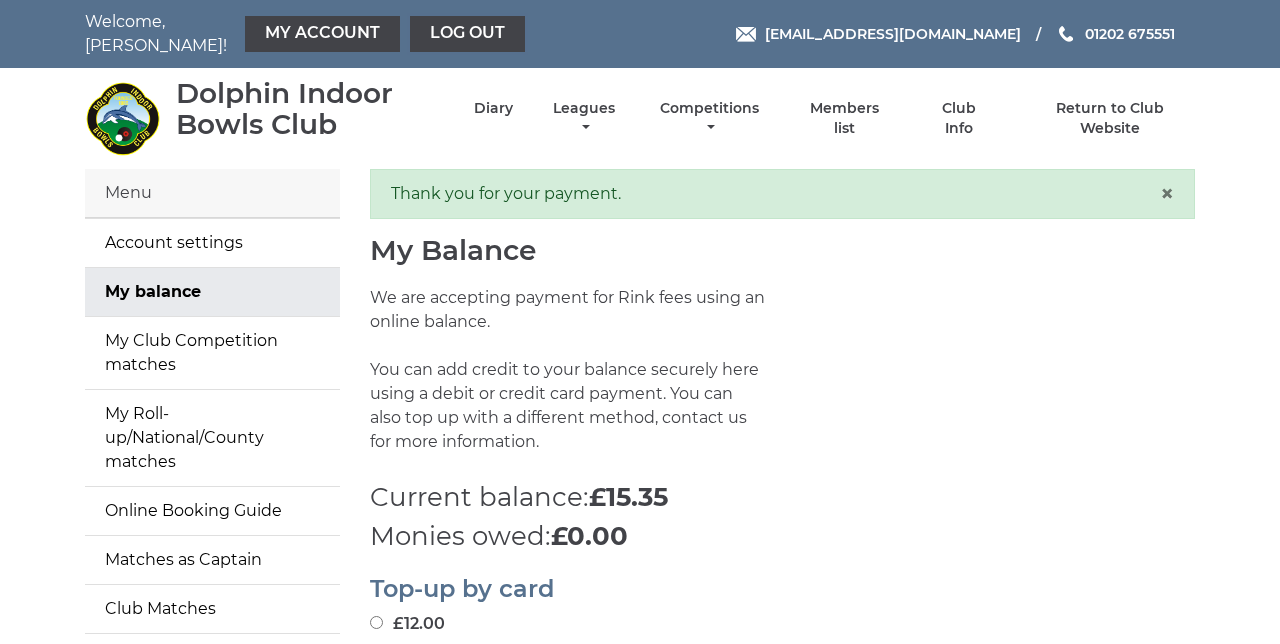 click on "Log out" at bounding box center (467, 34) 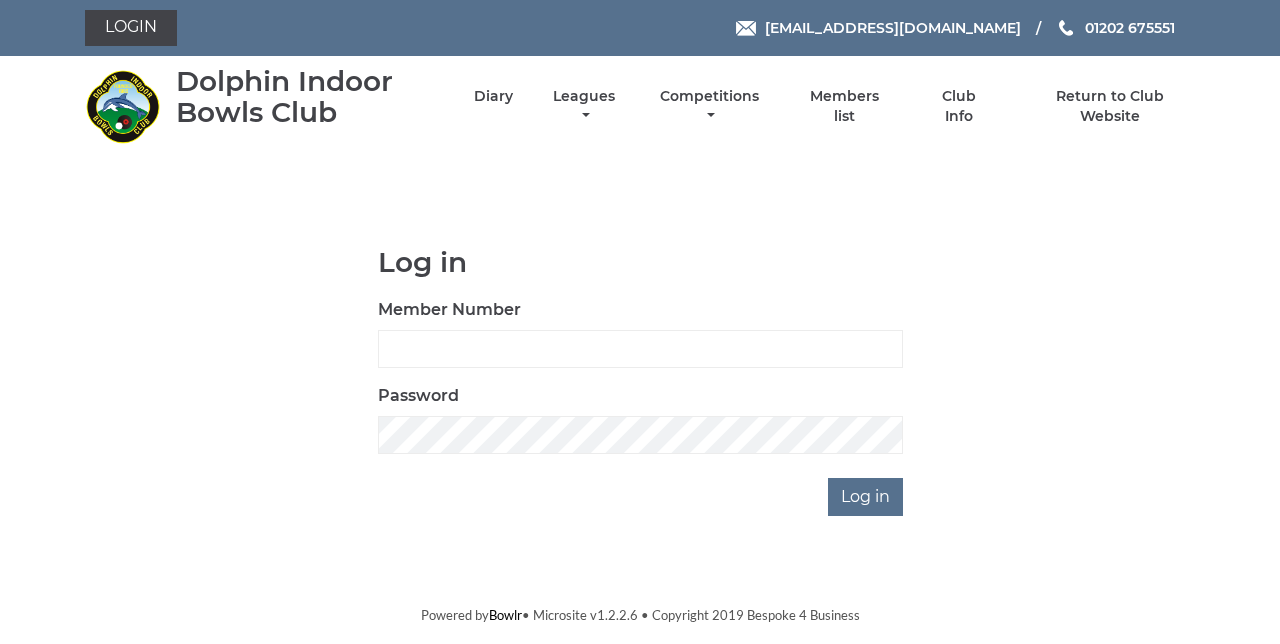 scroll, scrollTop: 0, scrollLeft: 0, axis: both 